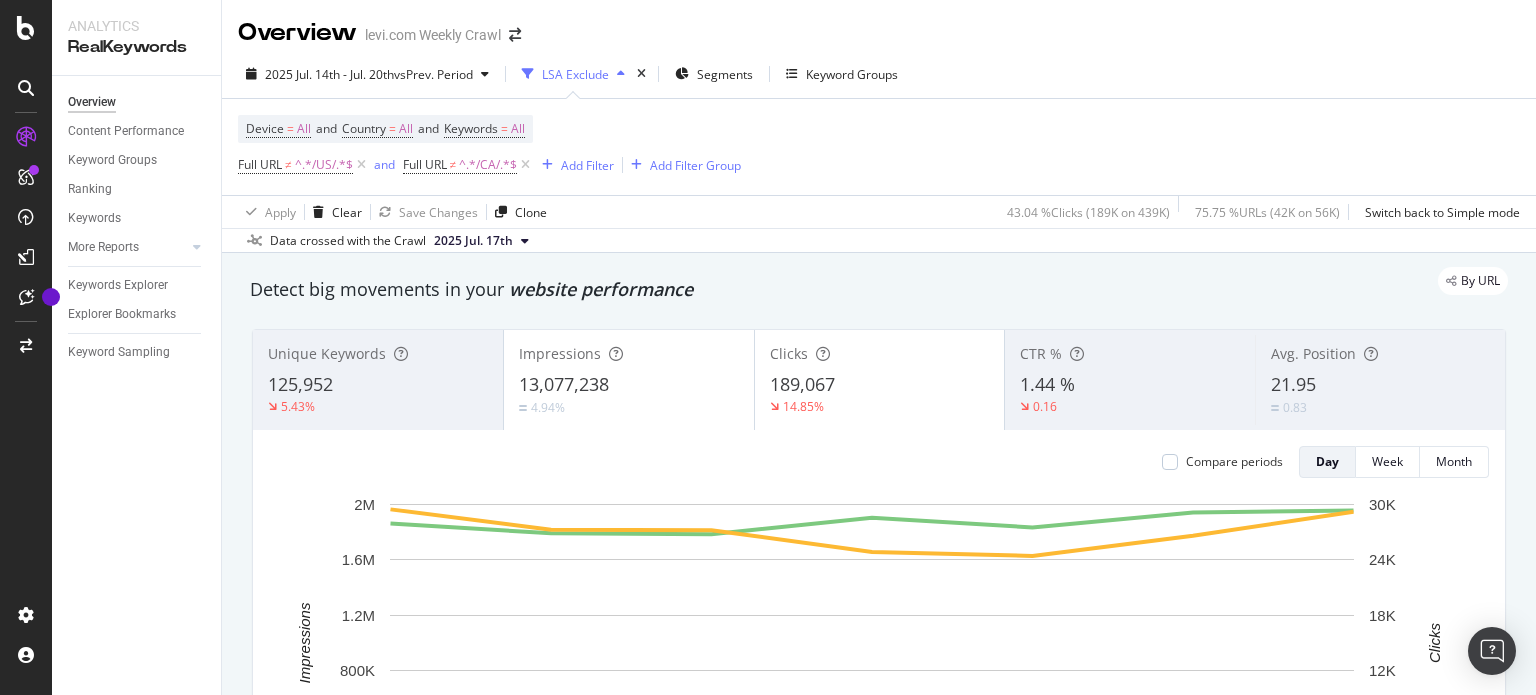 scroll, scrollTop: 0, scrollLeft: 0, axis: both 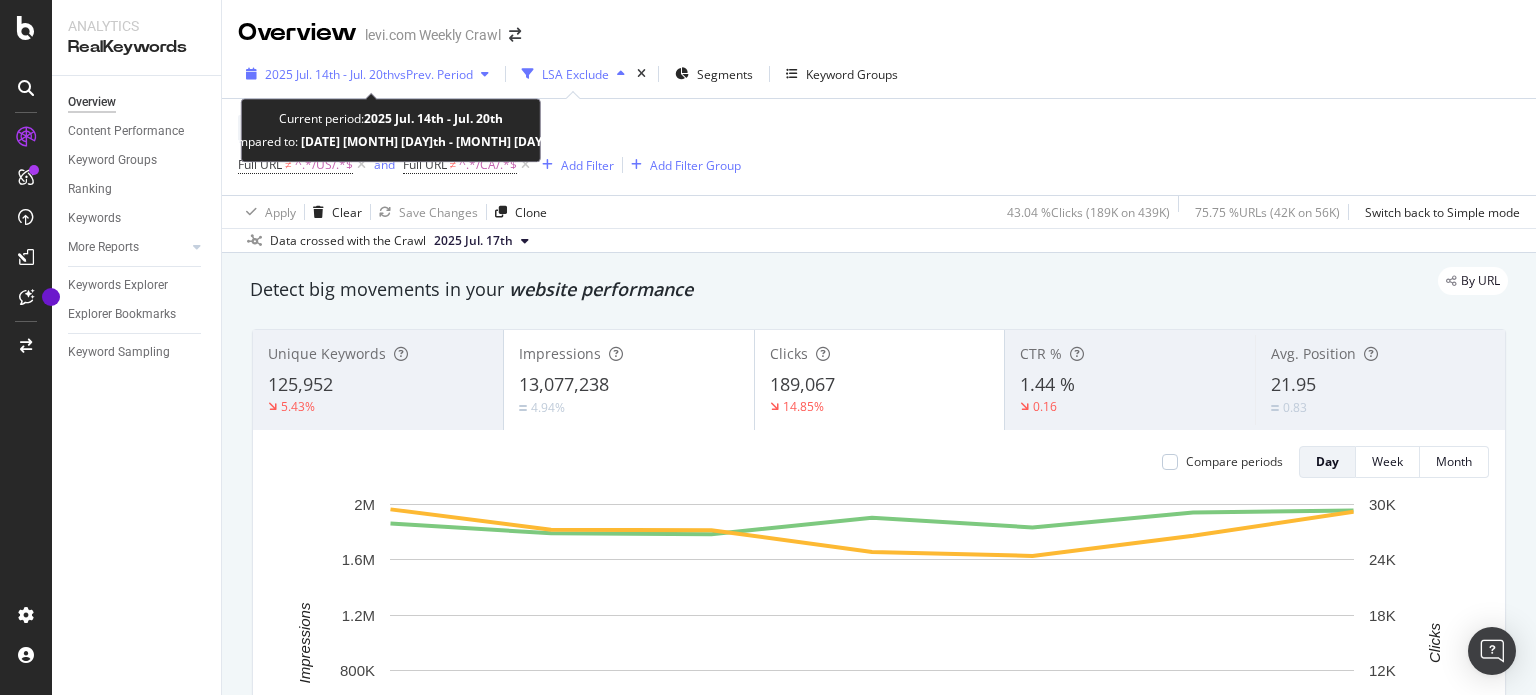 click on "vs  Prev. Period" at bounding box center [433, 74] 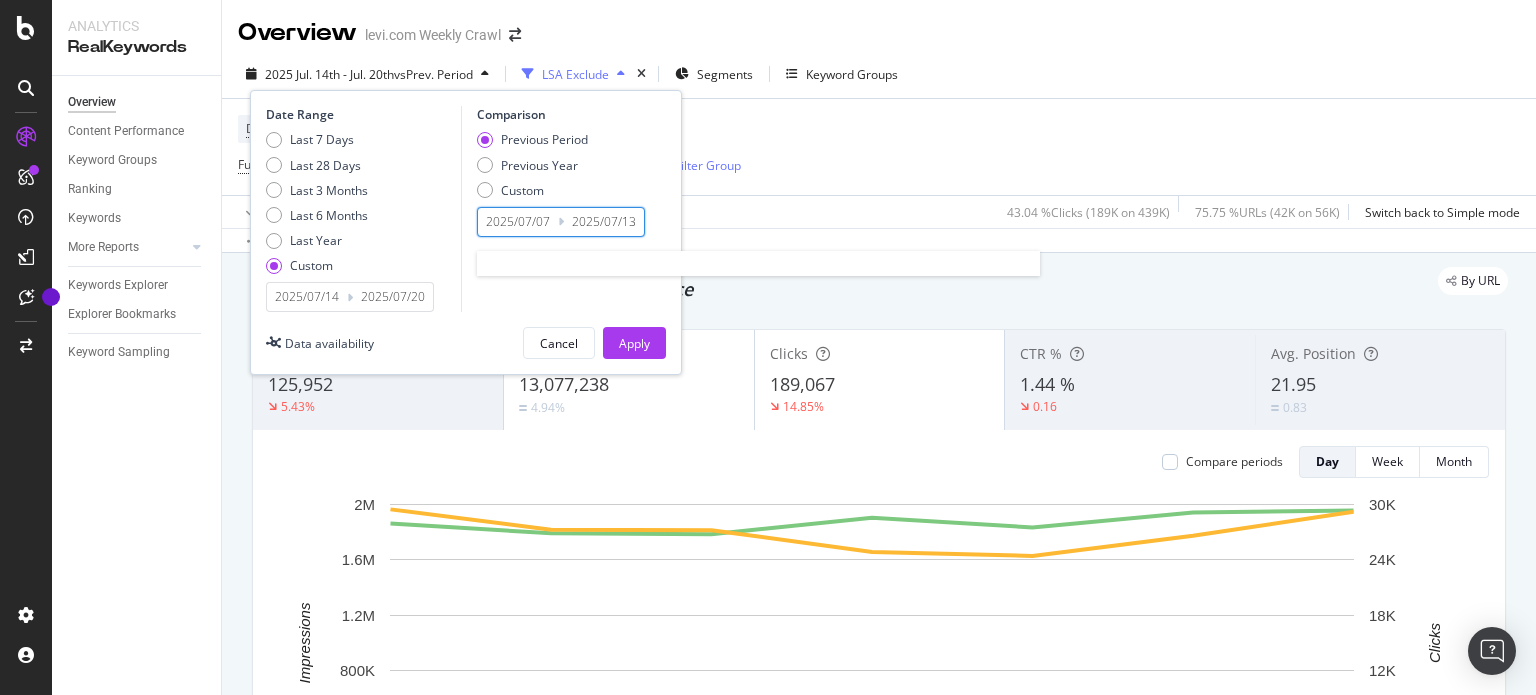 click on "2025/07/07" at bounding box center [518, 222] 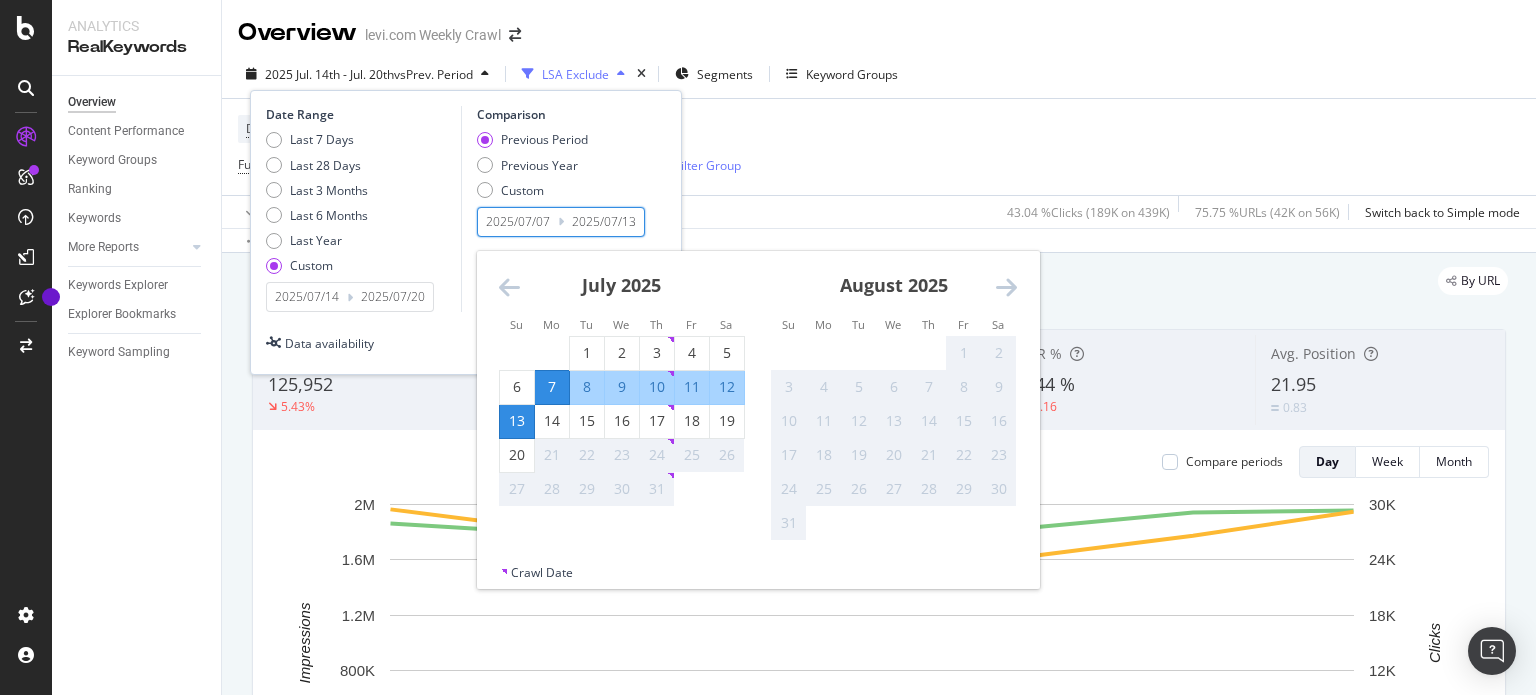 click on "2025/07/14" at bounding box center [307, 297] 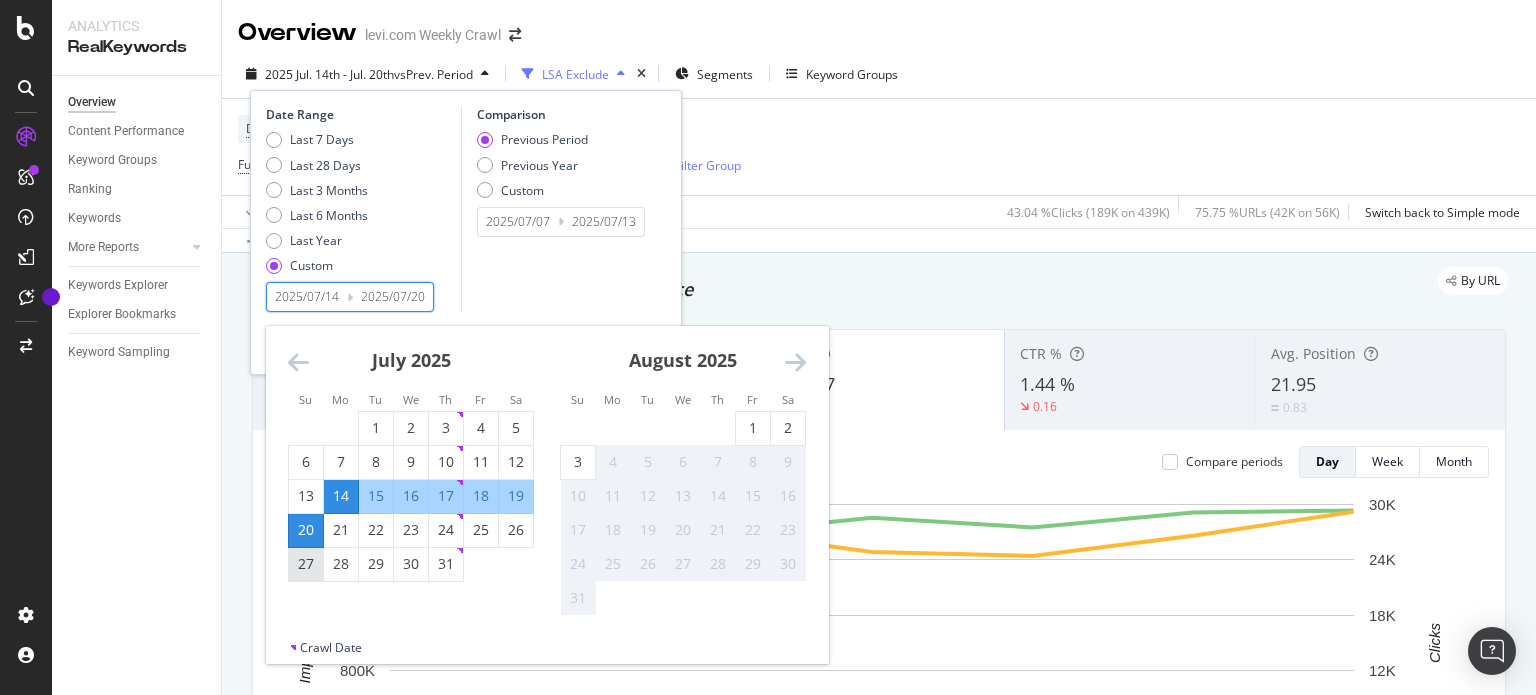 click on "27" at bounding box center (306, 564) 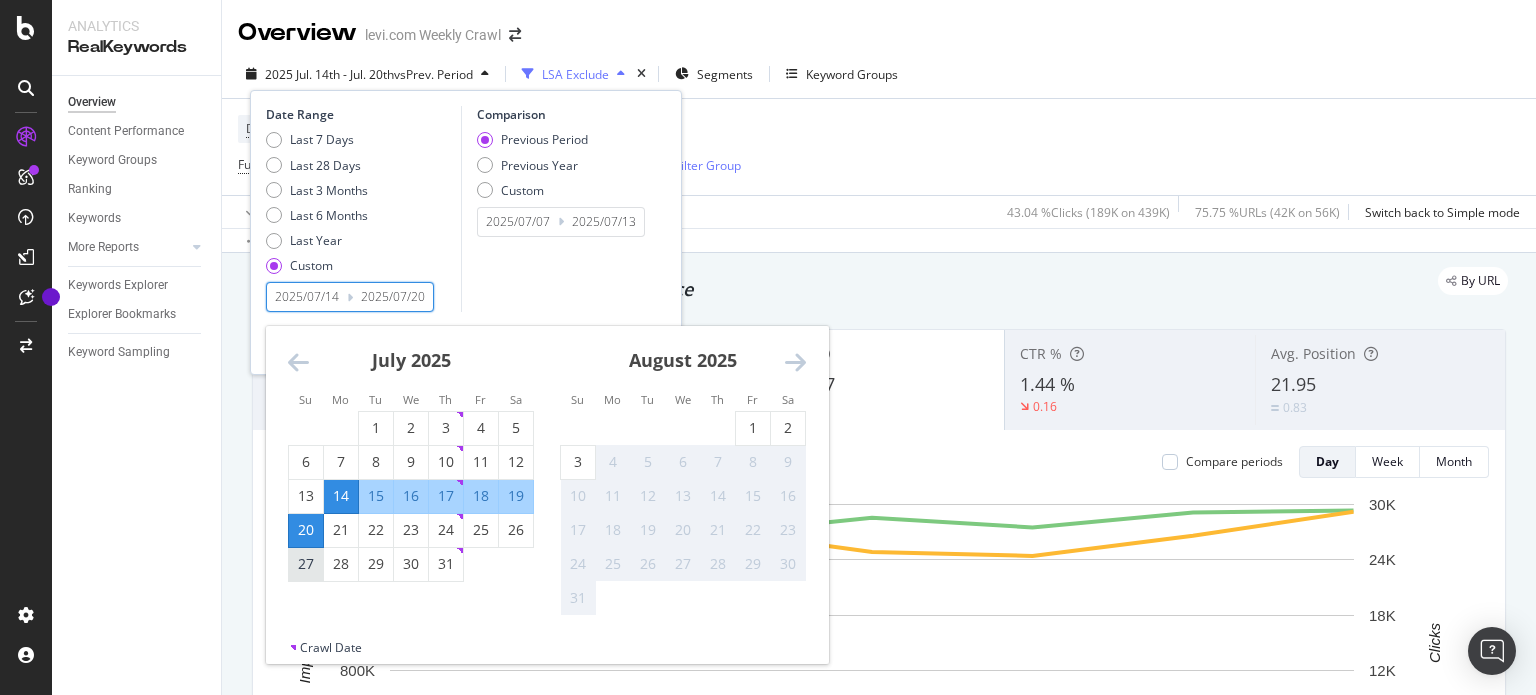 type on "2025/07/27" 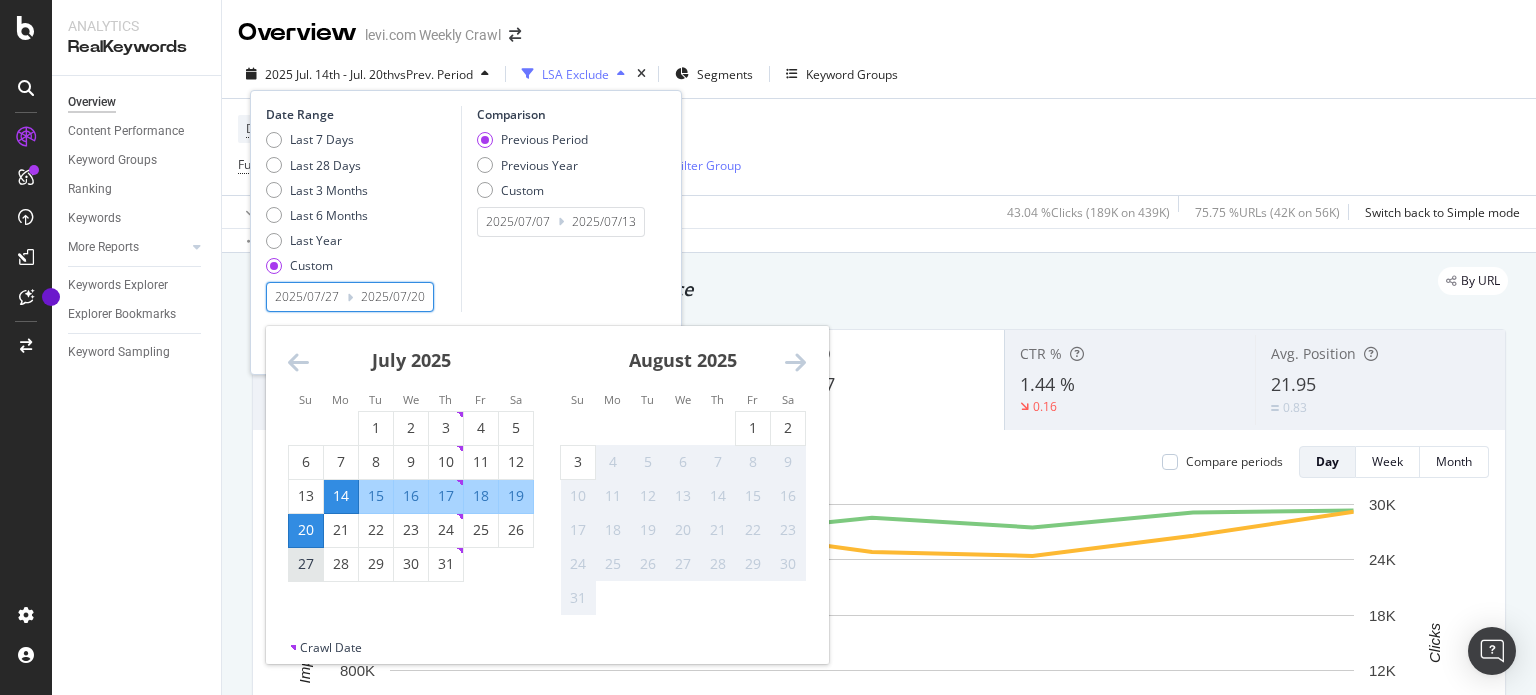 type 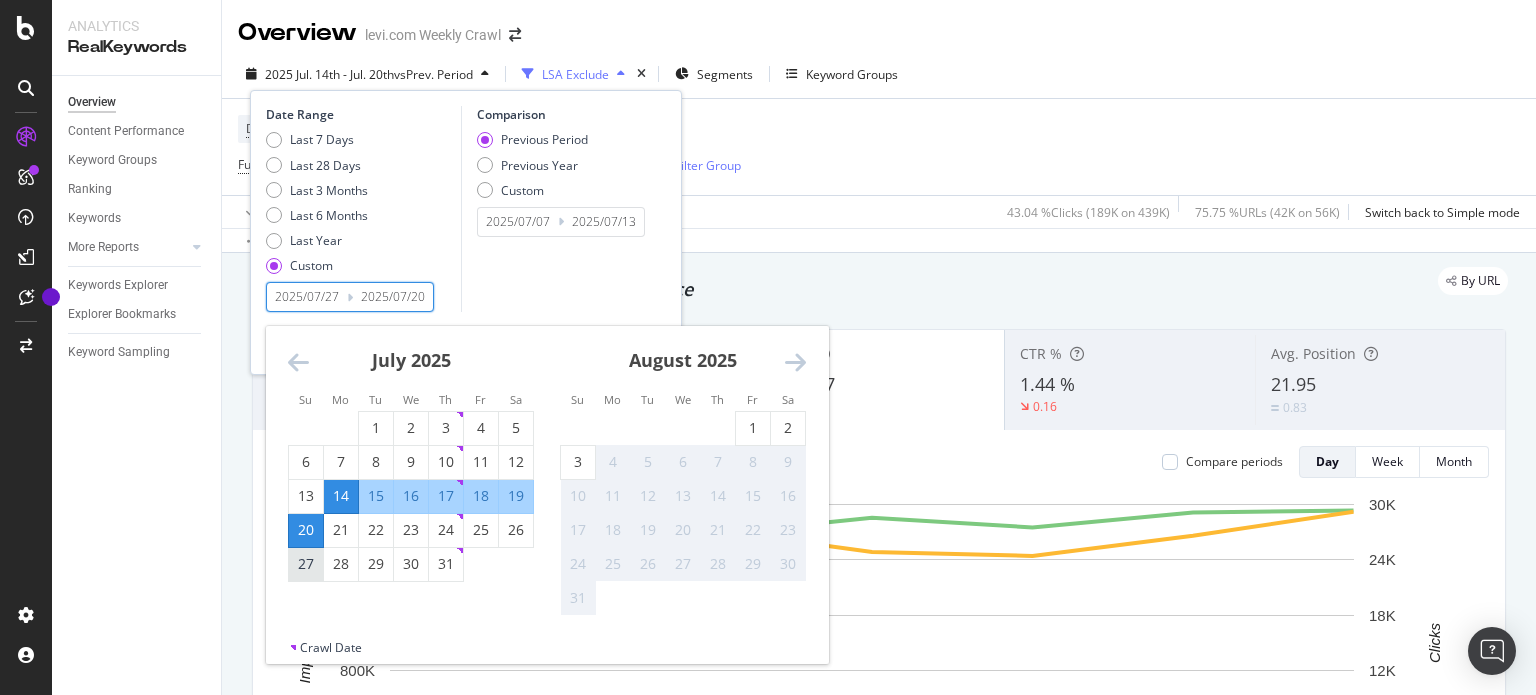 type 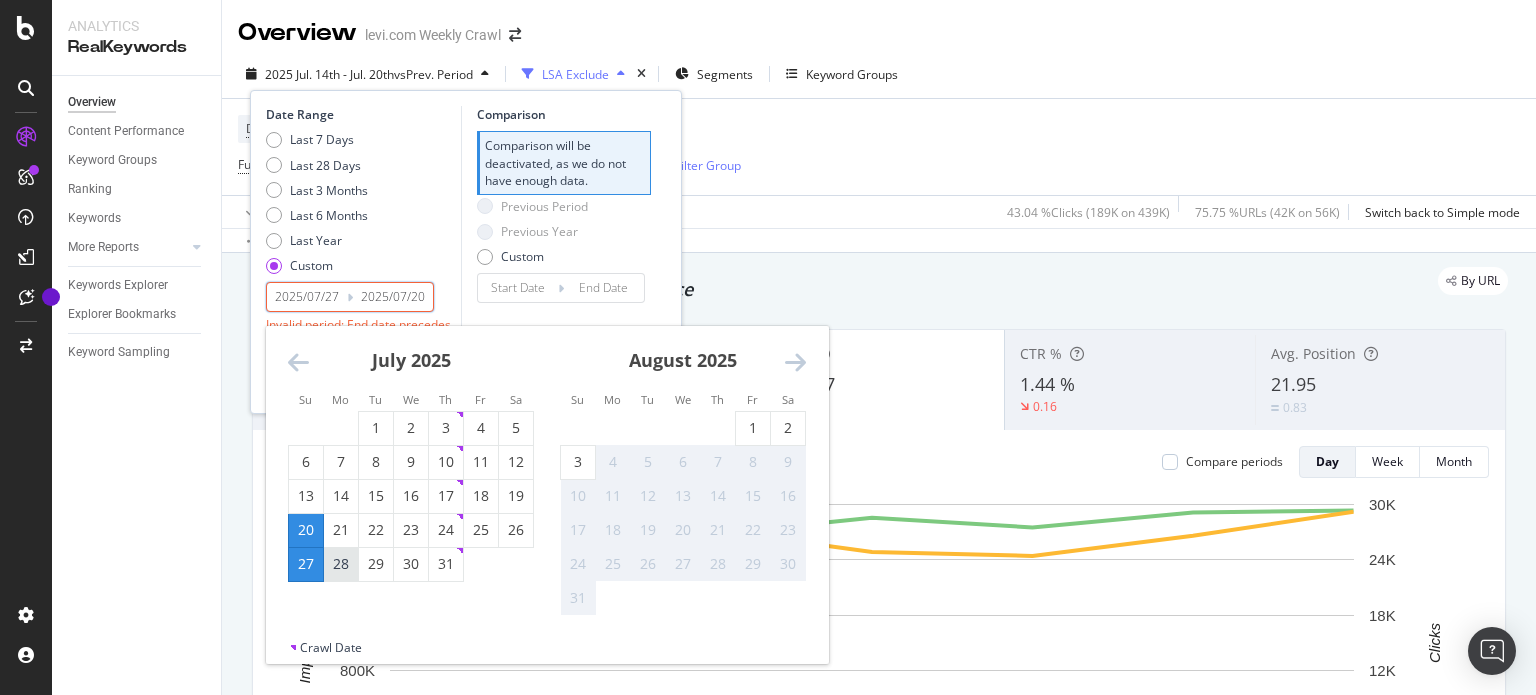 click on "28" at bounding box center [341, 564] 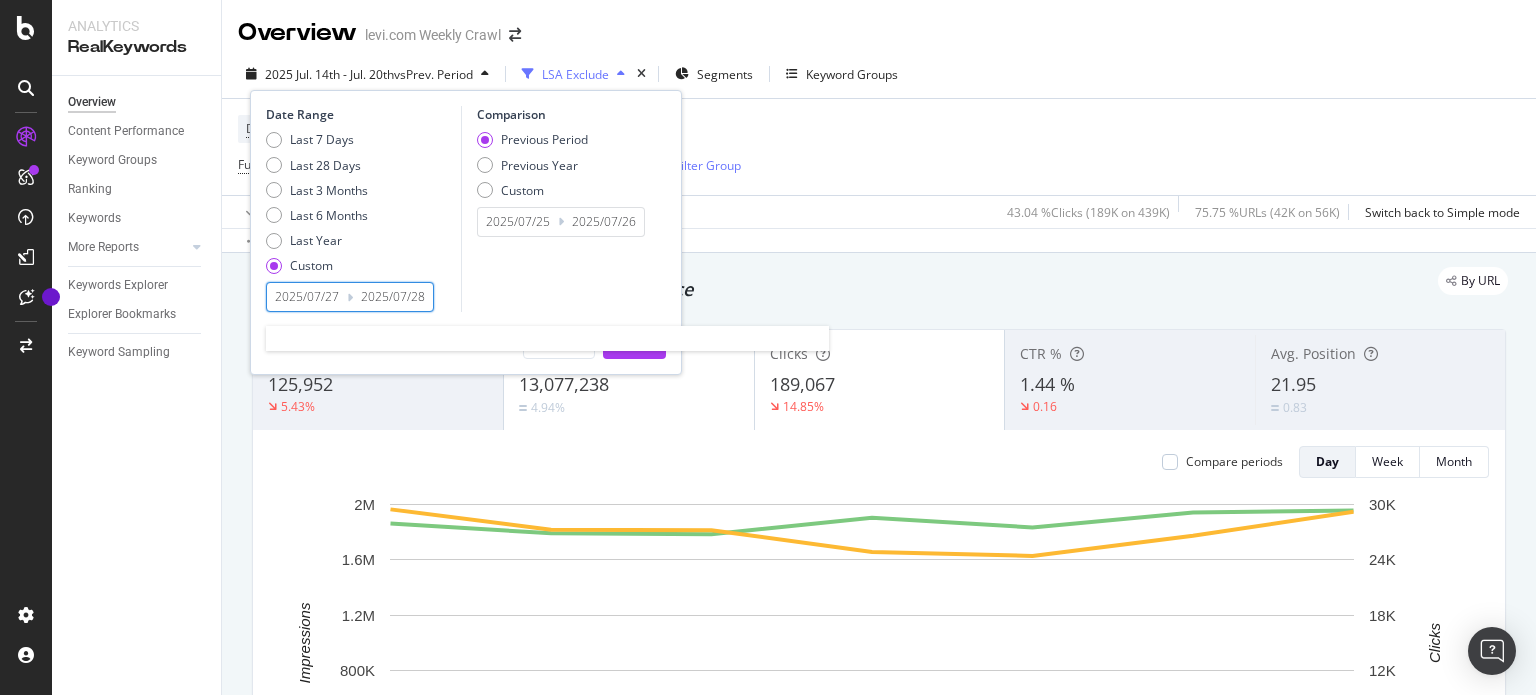click on "2025/07/27" at bounding box center (307, 297) 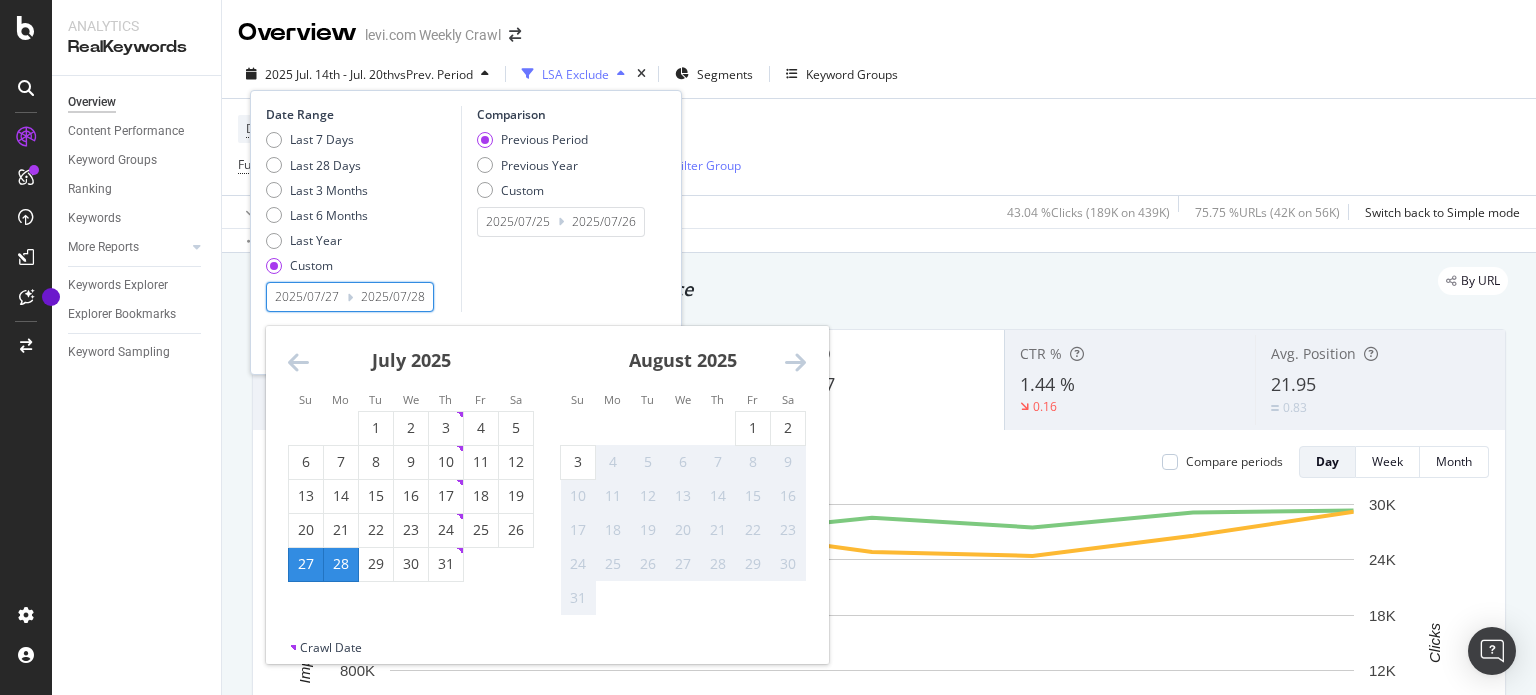 click on "28" at bounding box center [341, 564] 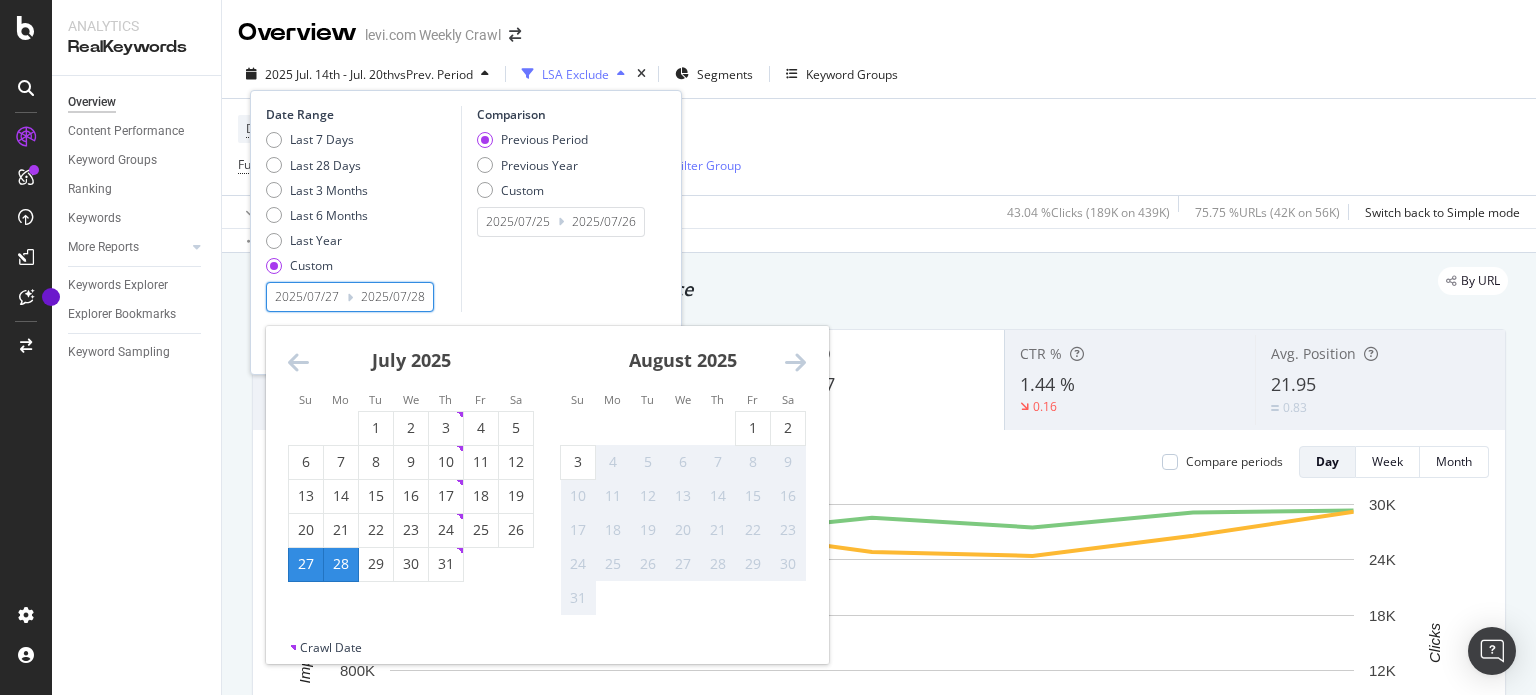 type on "2025/07/27" 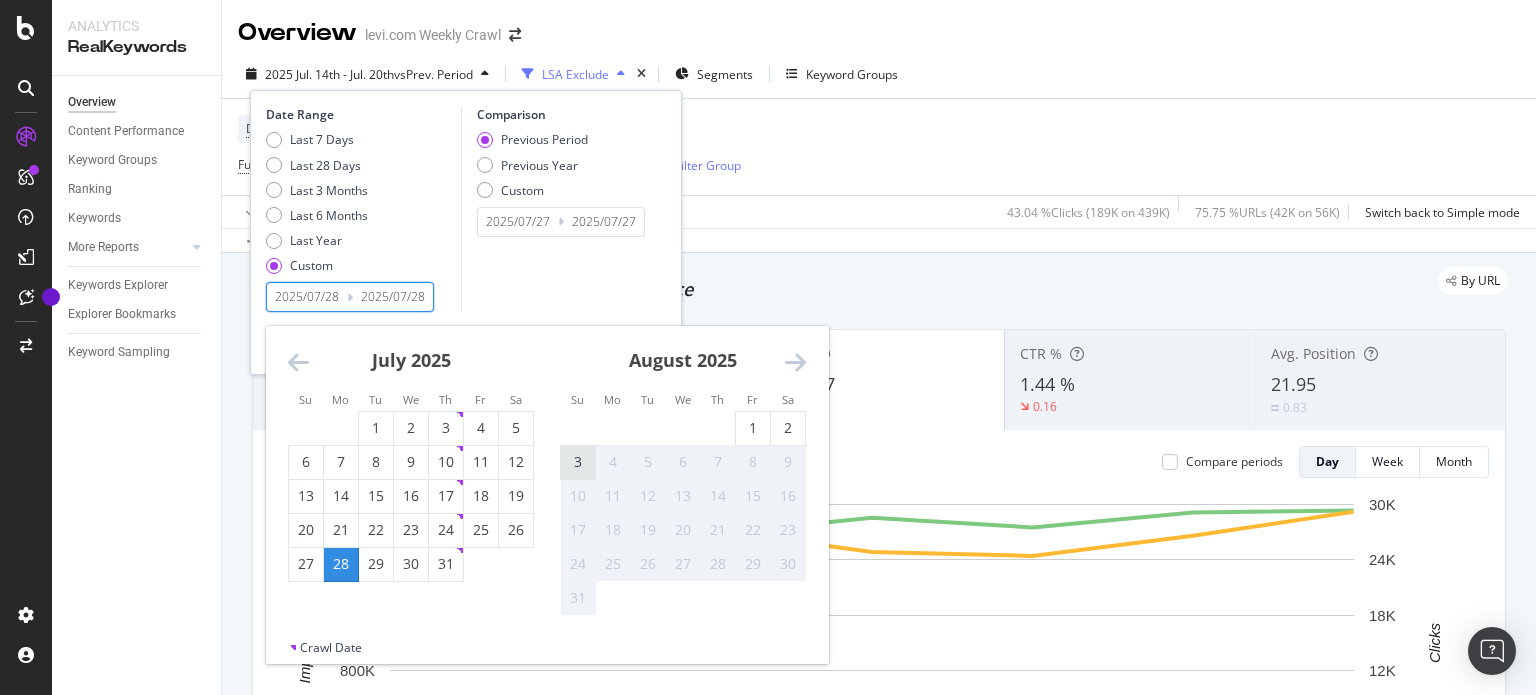 click on "3" at bounding box center (578, 462) 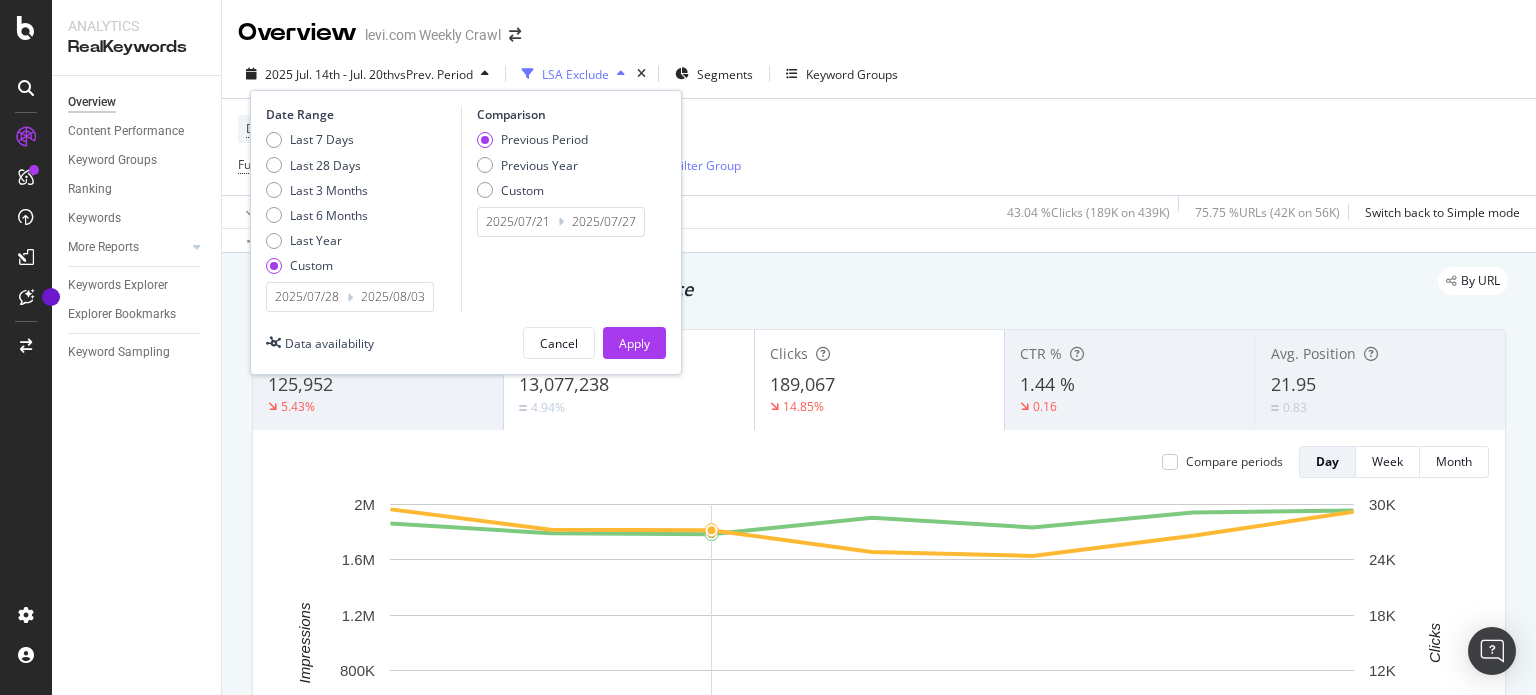 click on "2025/07/21" at bounding box center [518, 222] 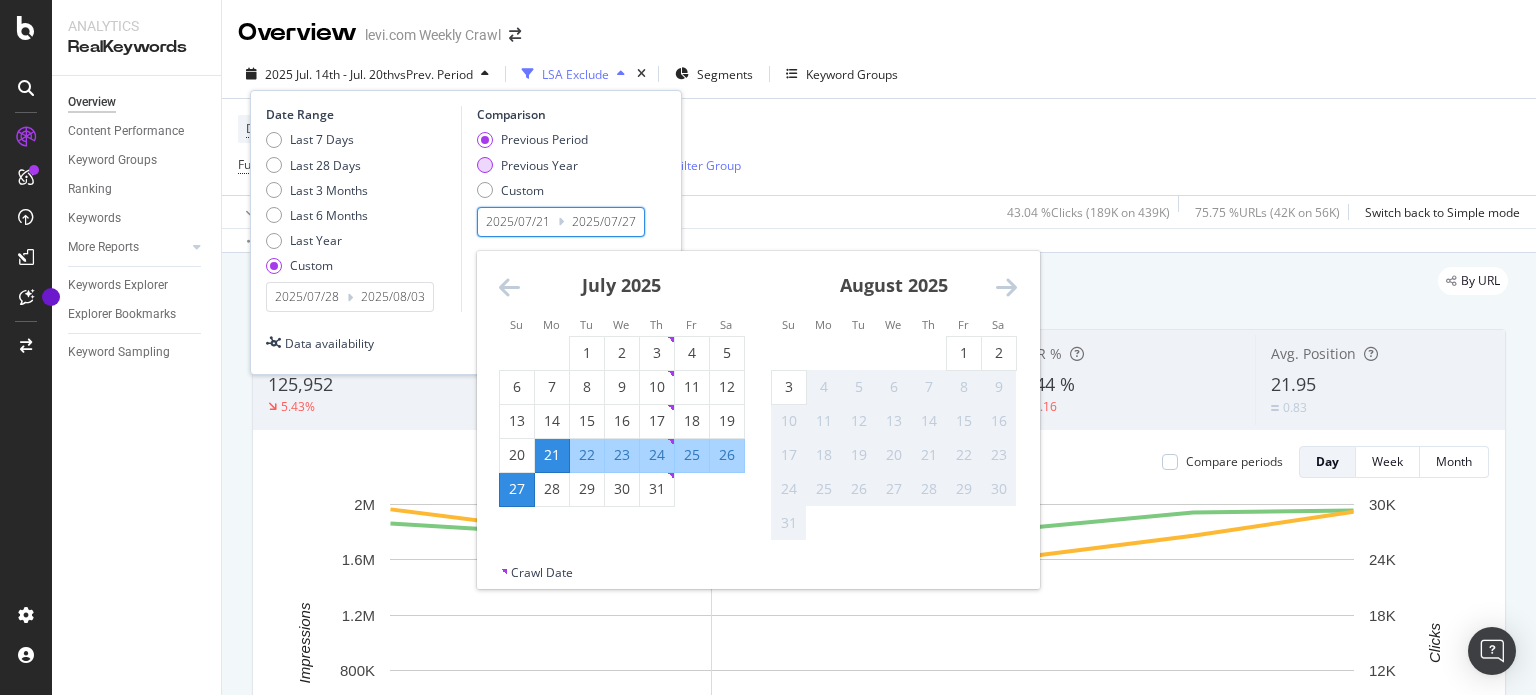 click at bounding box center (485, 165) 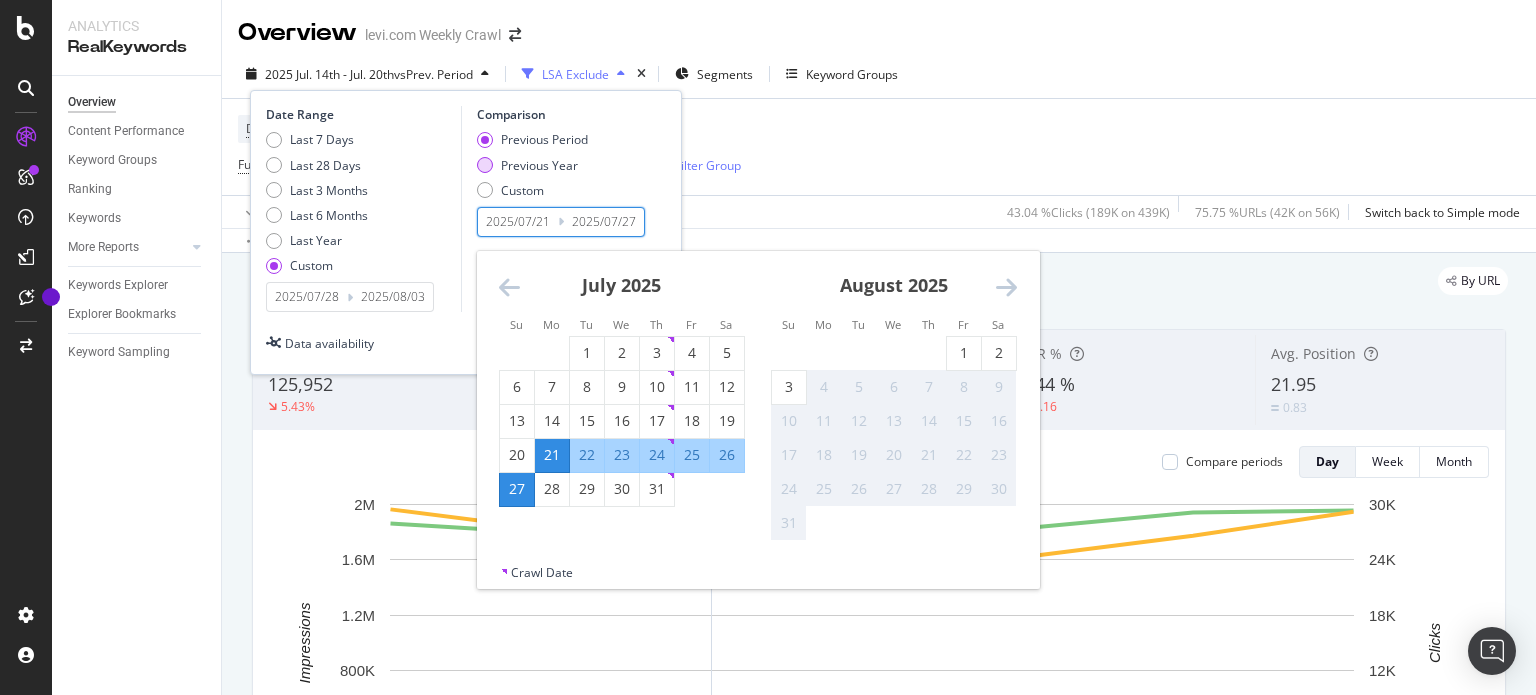 type on "[DATE]" 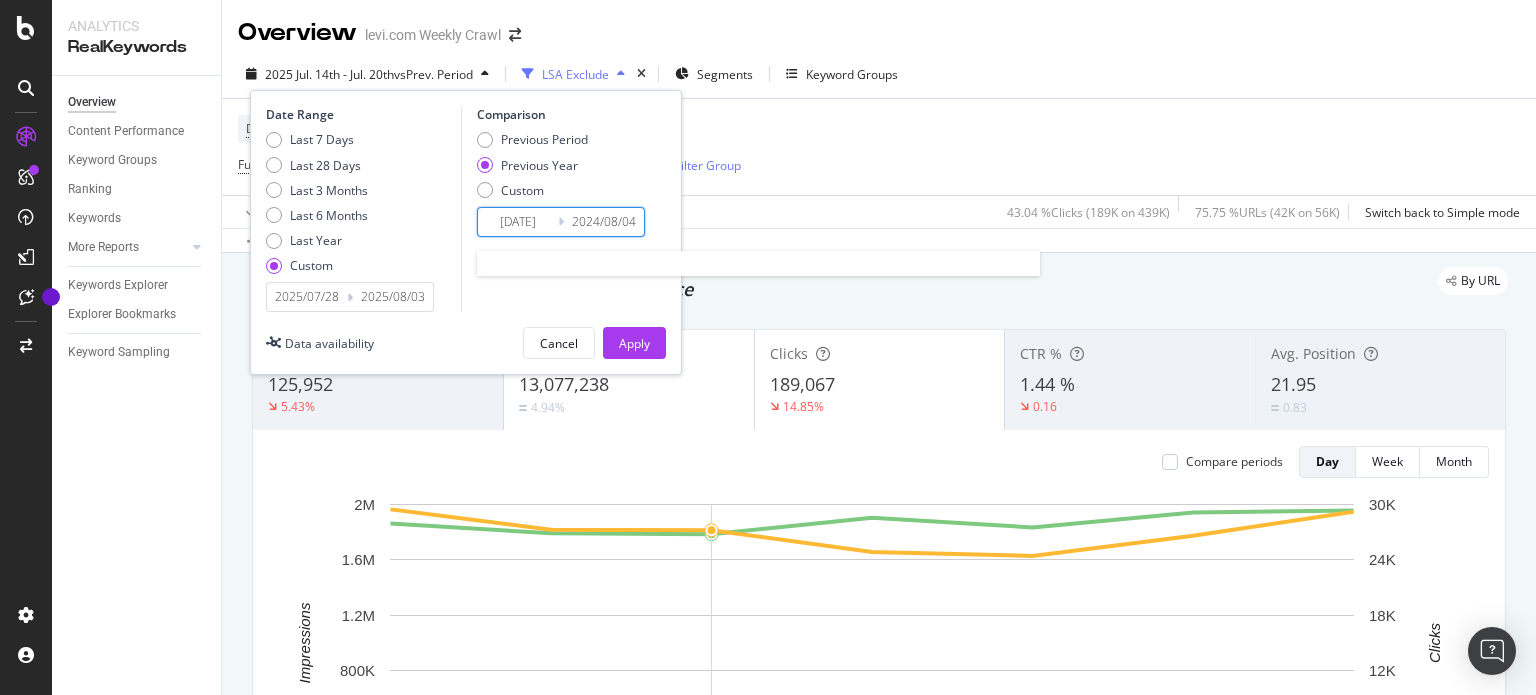 click on "[DATE]" at bounding box center (518, 222) 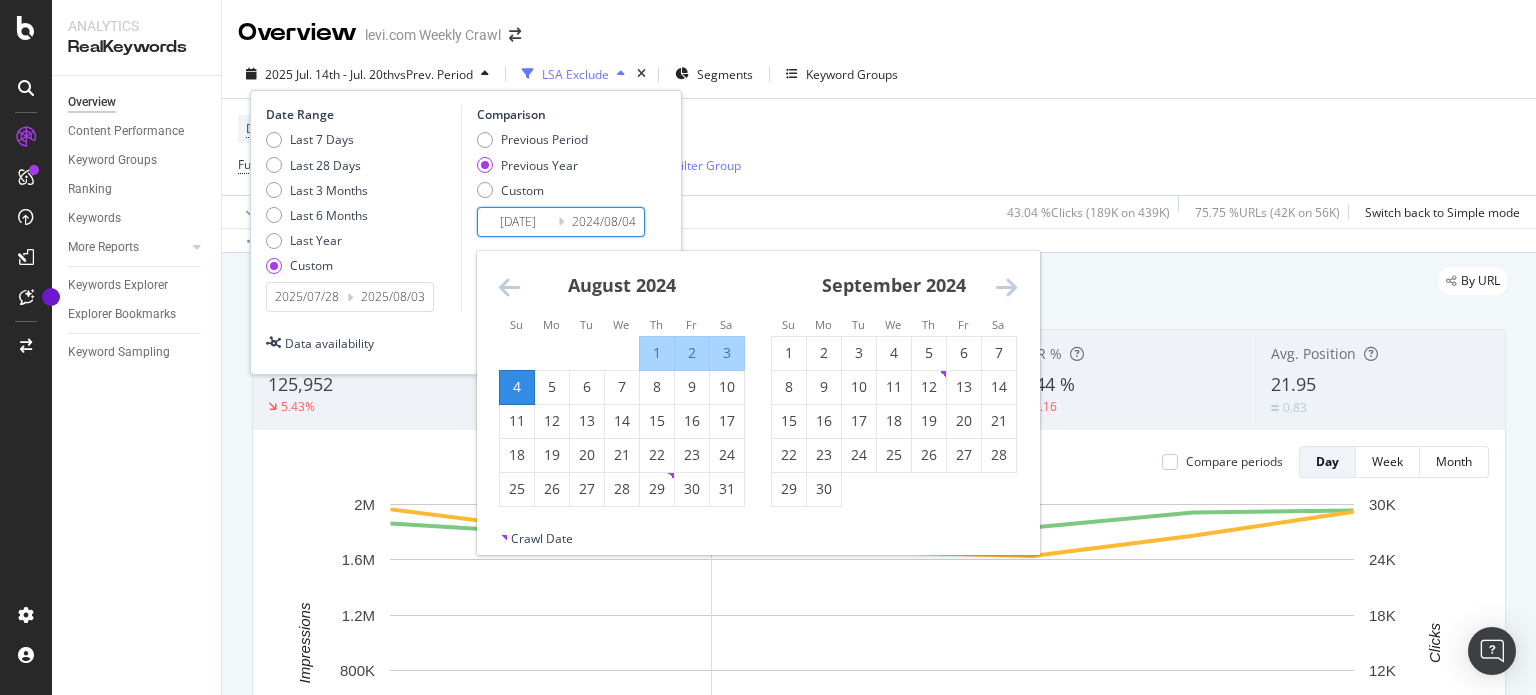 click at bounding box center (509, 287) 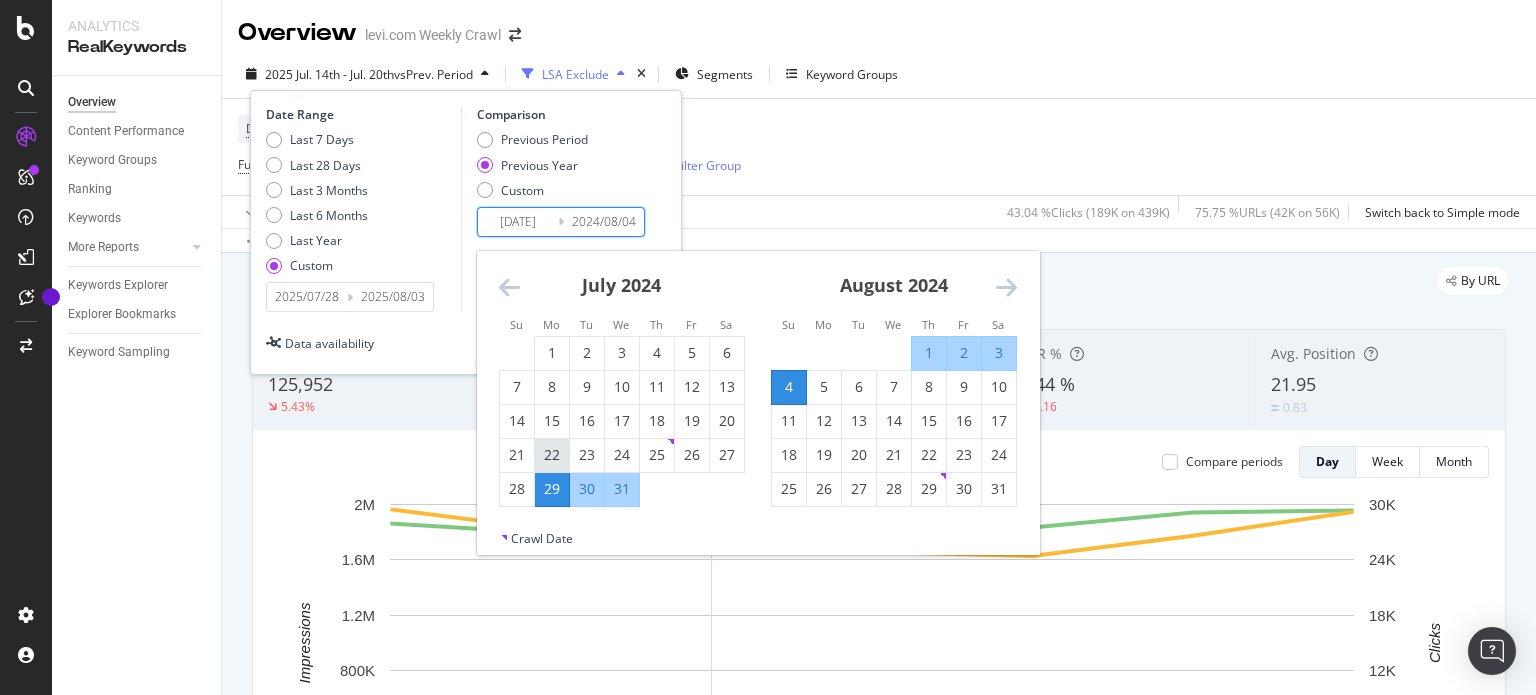 click on "22" at bounding box center [552, 455] 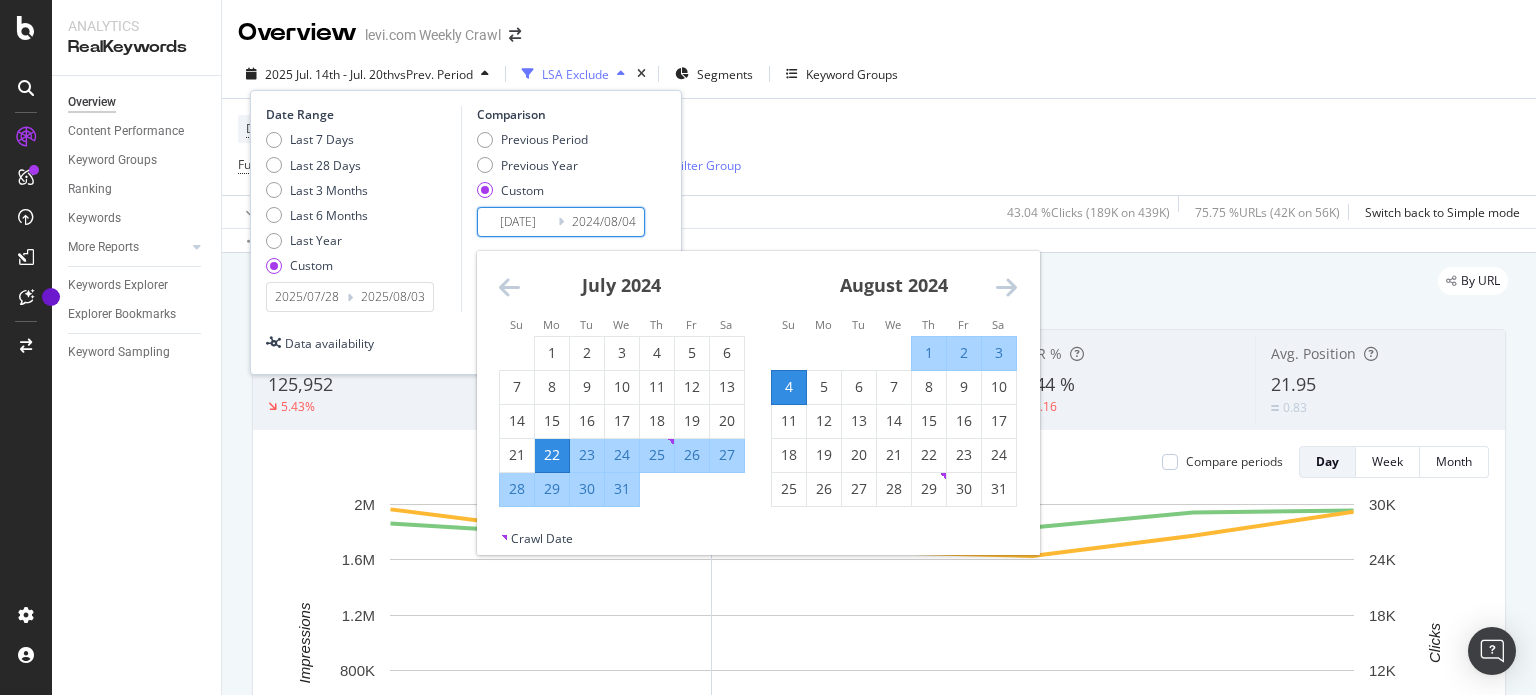 click on "28" at bounding box center (517, 489) 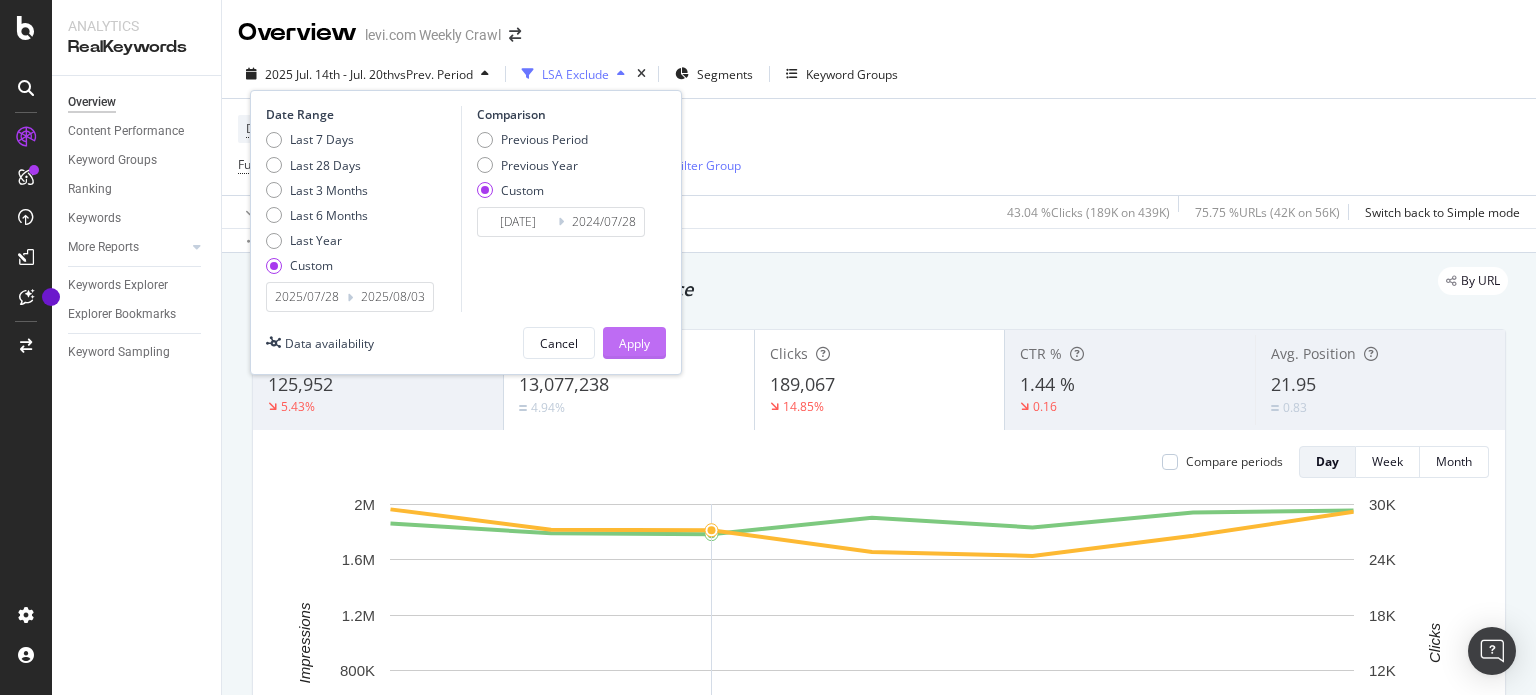 click on "Apply" at bounding box center [634, 343] 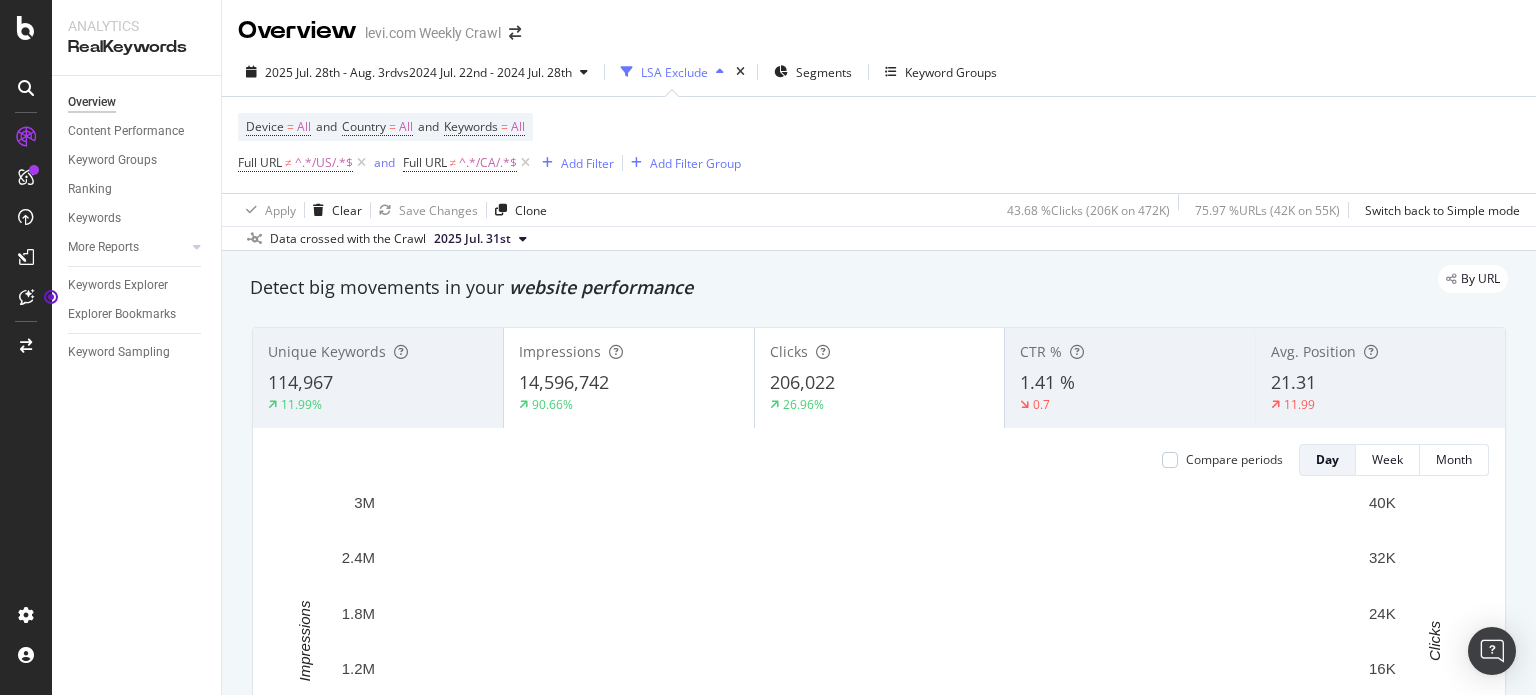 scroll, scrollTop: 0, scrollLeft: 0, axis: both 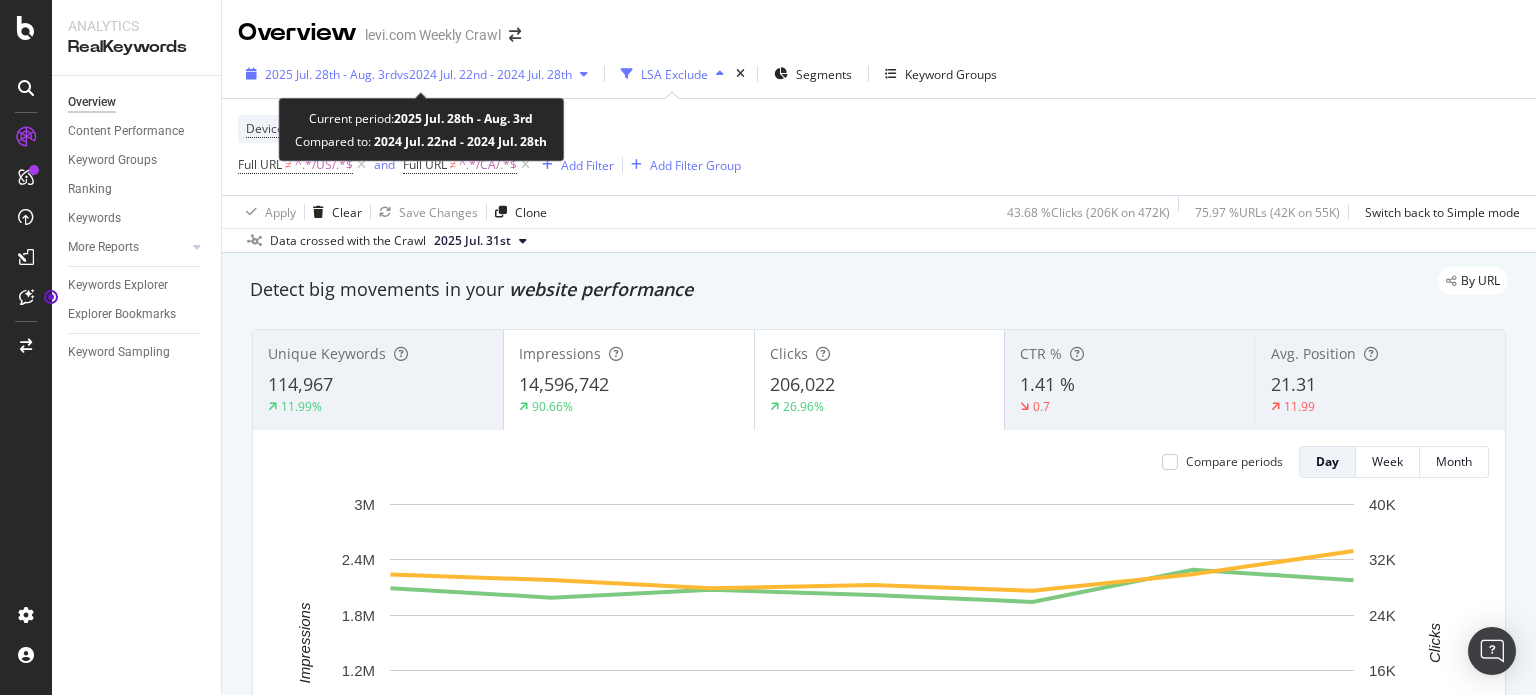 click on "vs  [DATE] [MONTH] [DAY]th - [MONTH] [DAY]th" at bounding box center (484, 74) 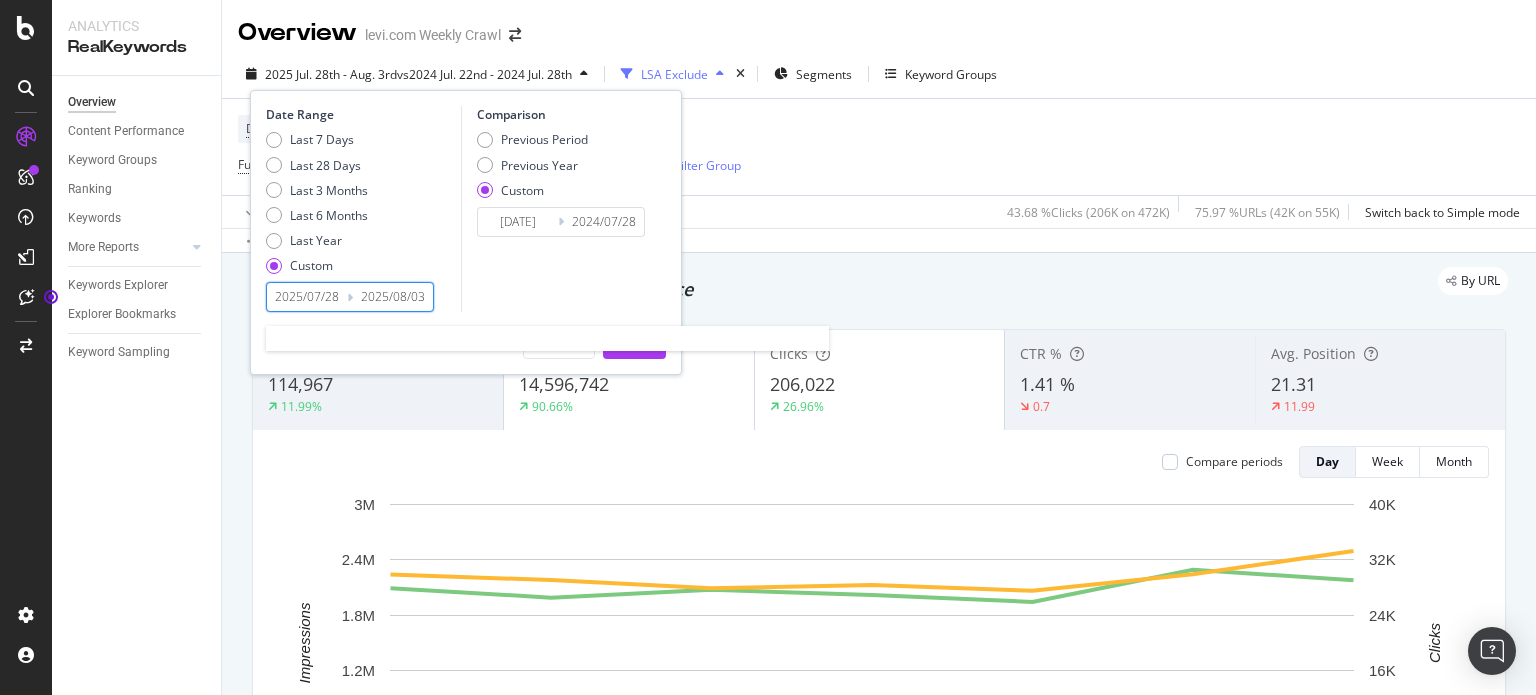 click on "2025/07/28" at bounding box center [307, 297] 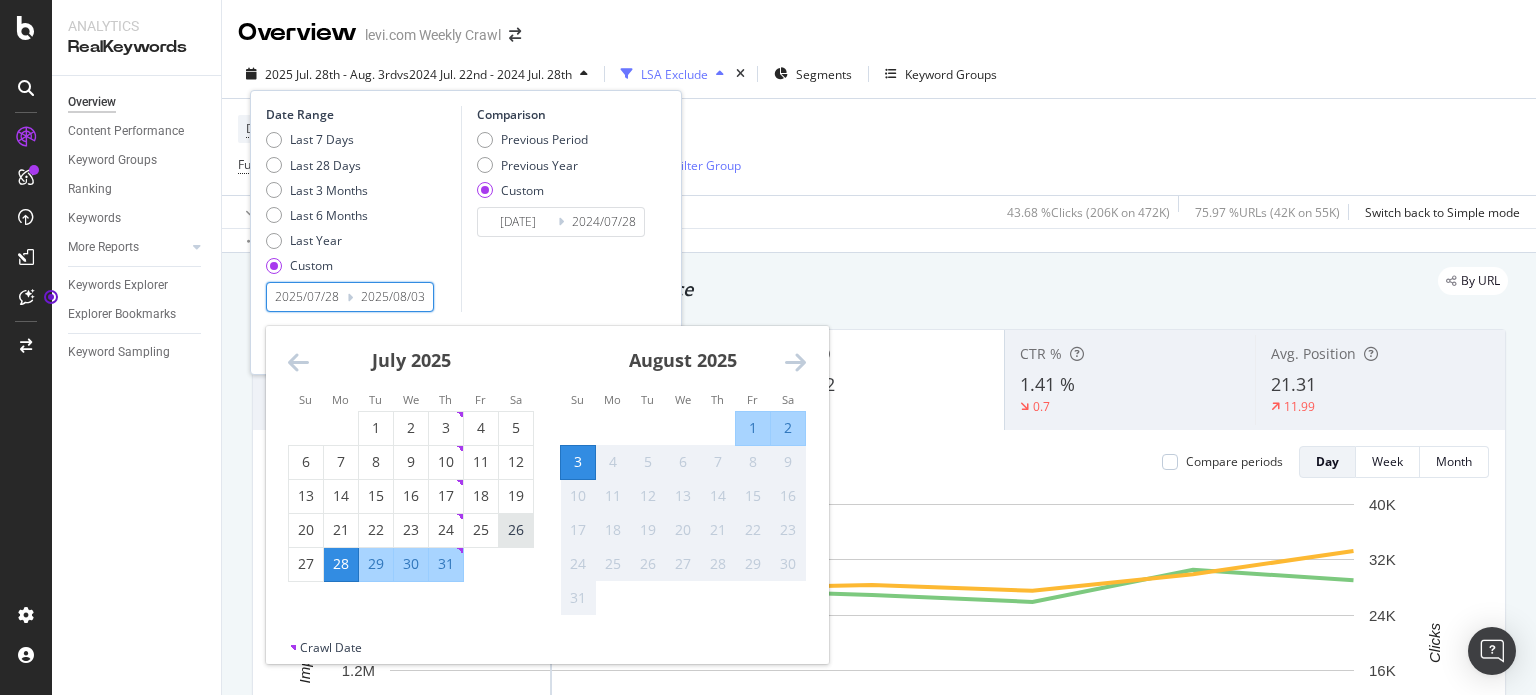 click on "26" at bounding box center (516, 530) 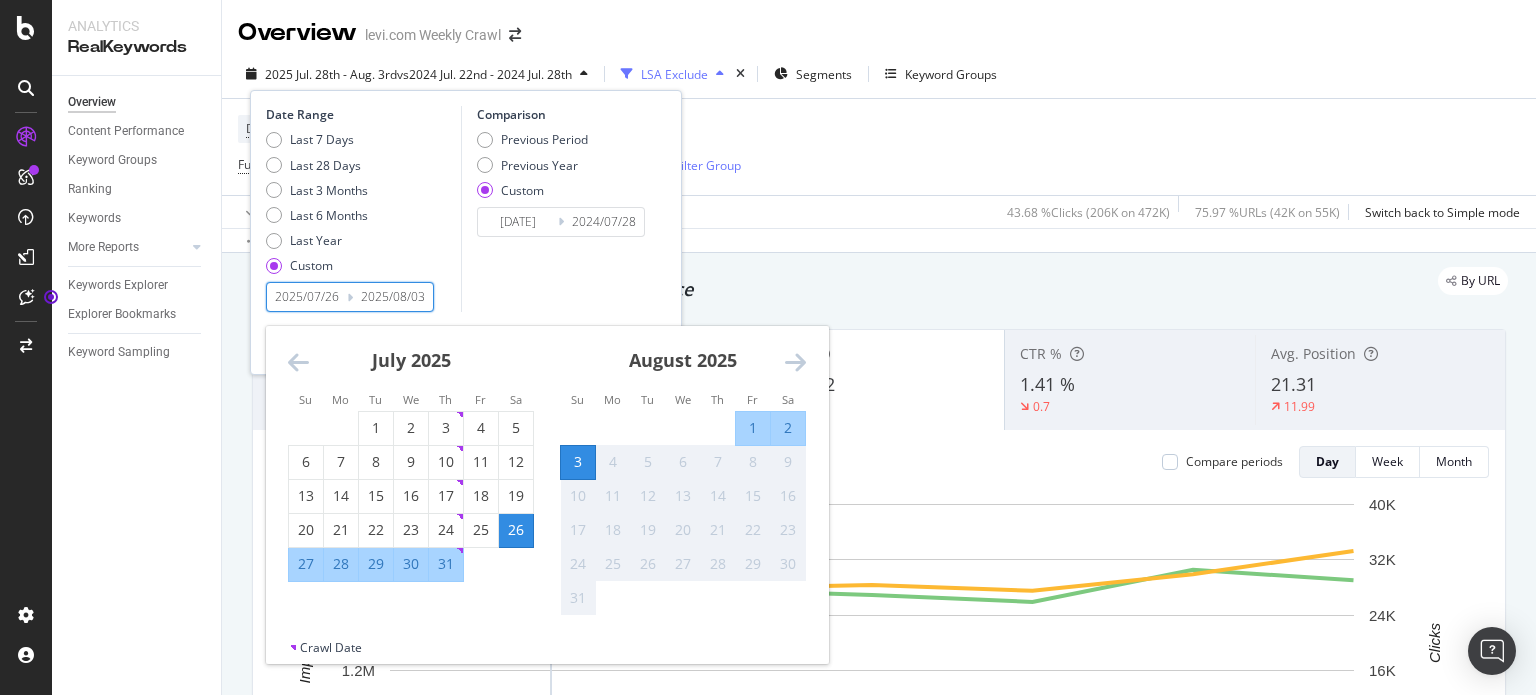 click on "1" at bounding box center [753, 428] 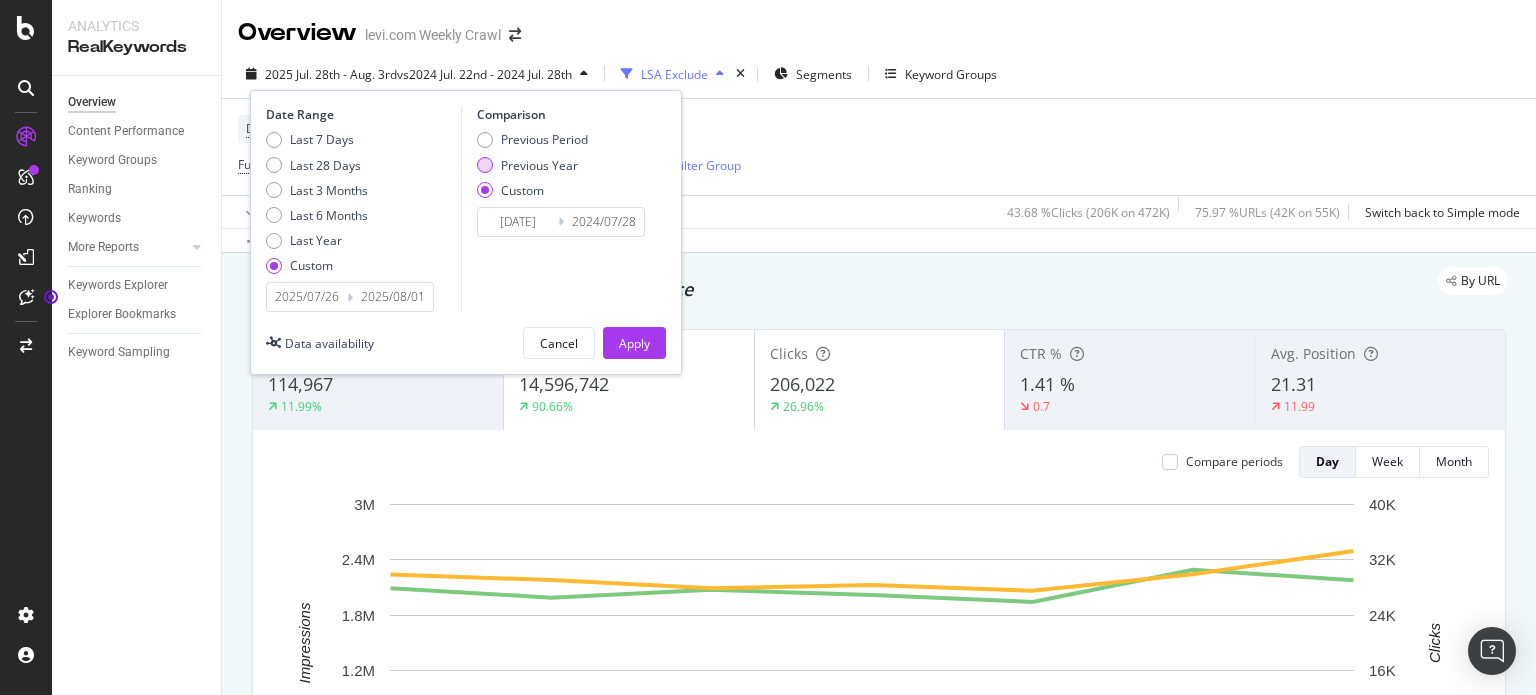 click on "Previous Year" at bounding box center (532, 165) 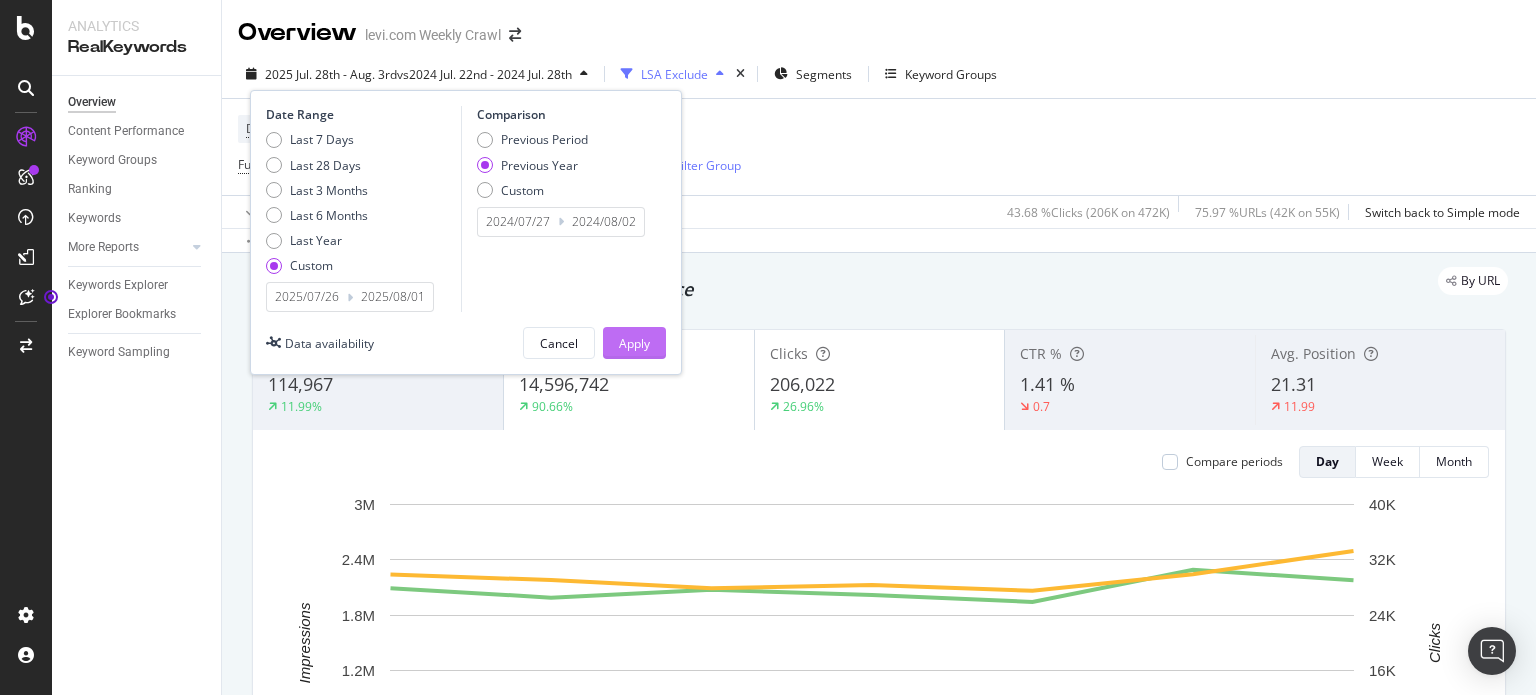 click on "Apply" at bounding box center [634, 343] 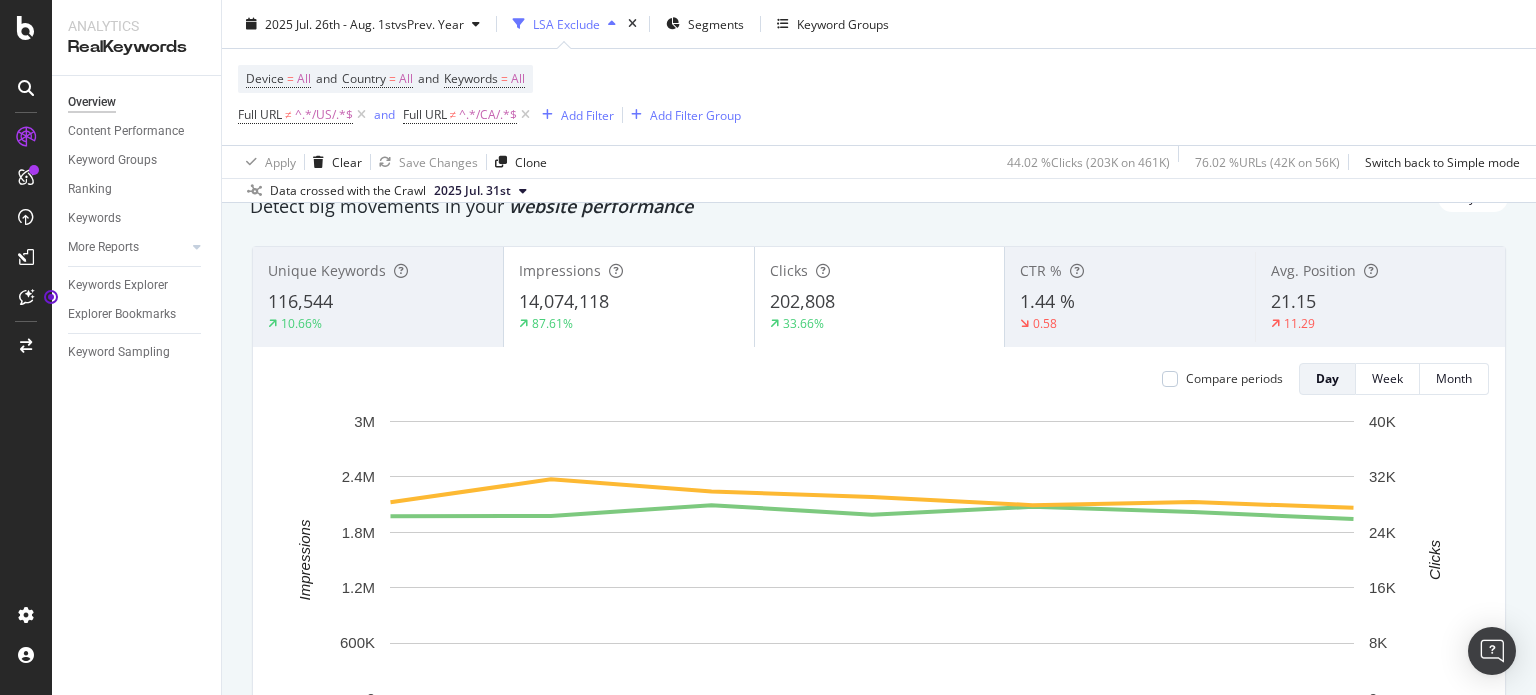 scroll, scrollTop: 84, scrollLeft: 0, axis: vertical 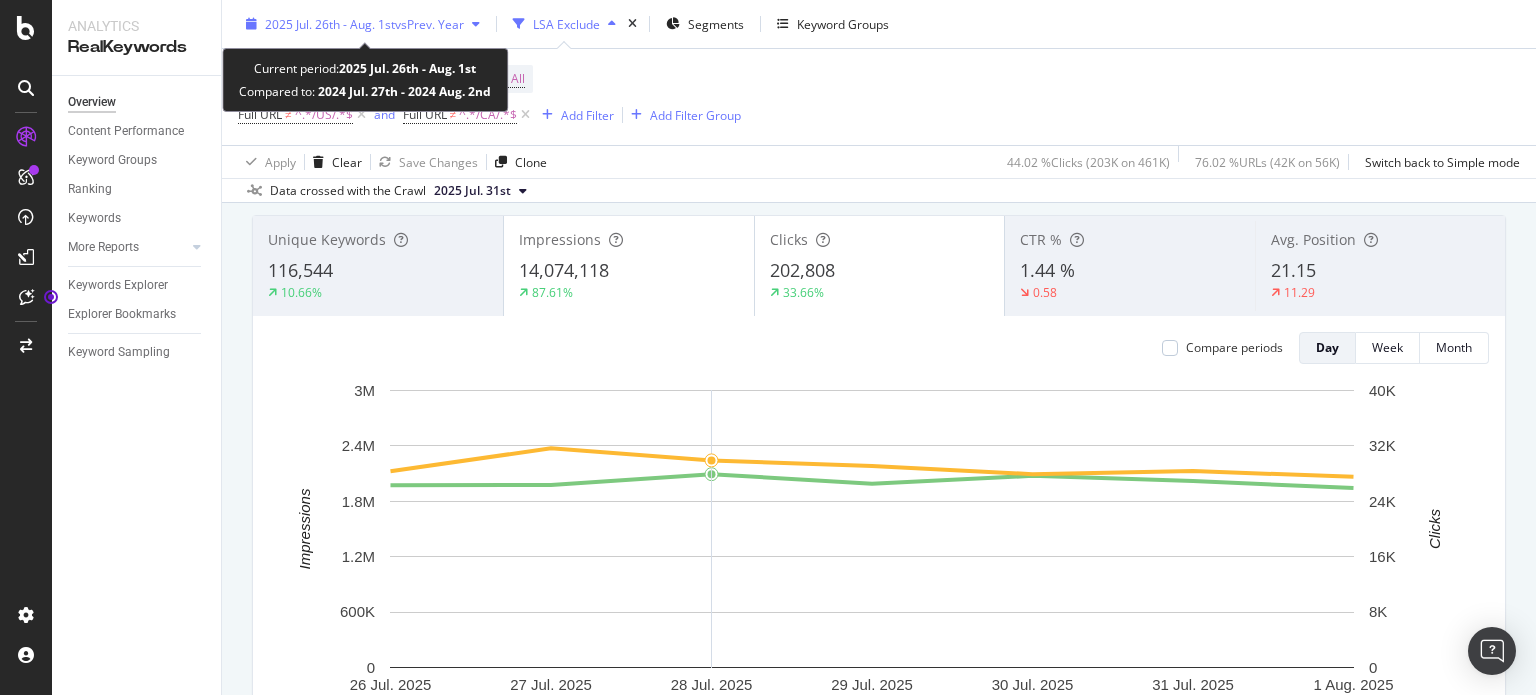 click on "[DATE] [MONTH] [DAY]th - [MONTH] [DAY]st  vs  Prev. Year" at bounding box center (363, 24) 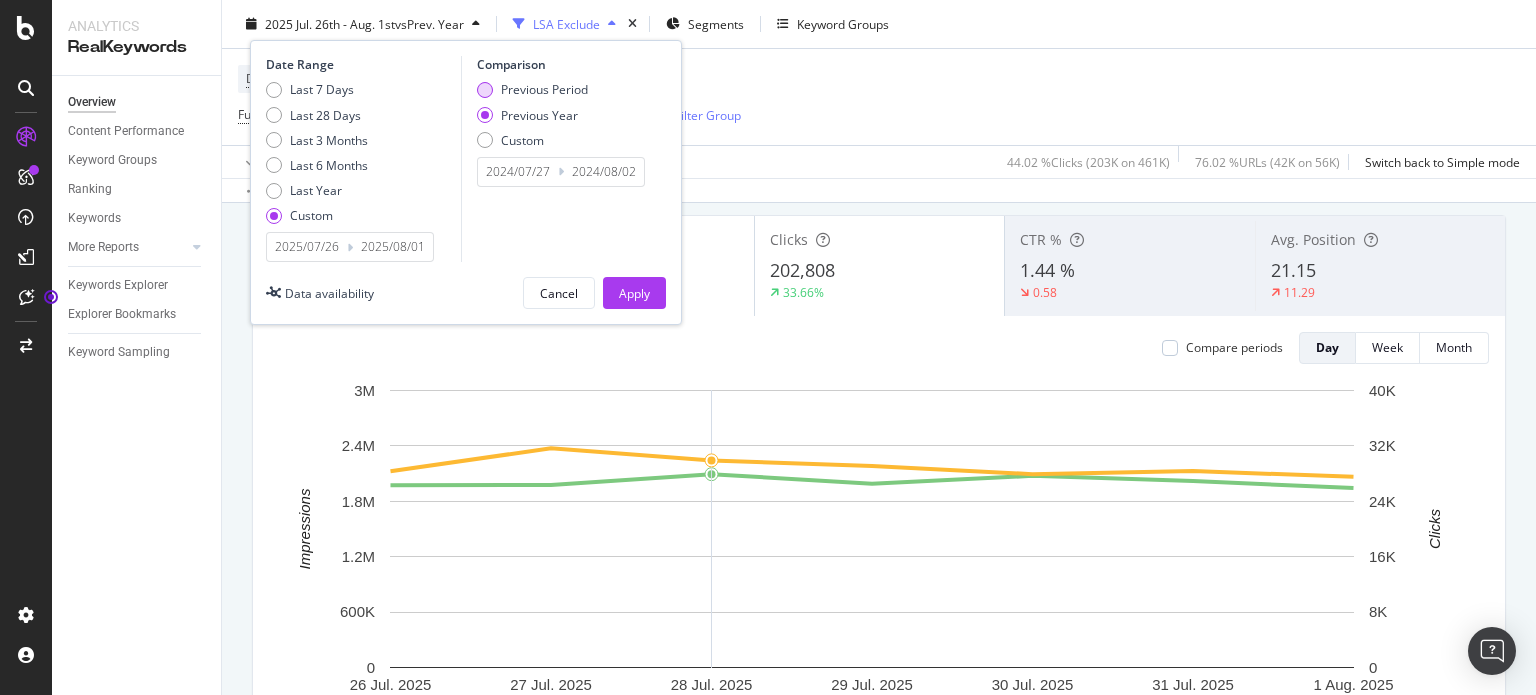 click on "Previous Period" at bounding box center (544, 89) 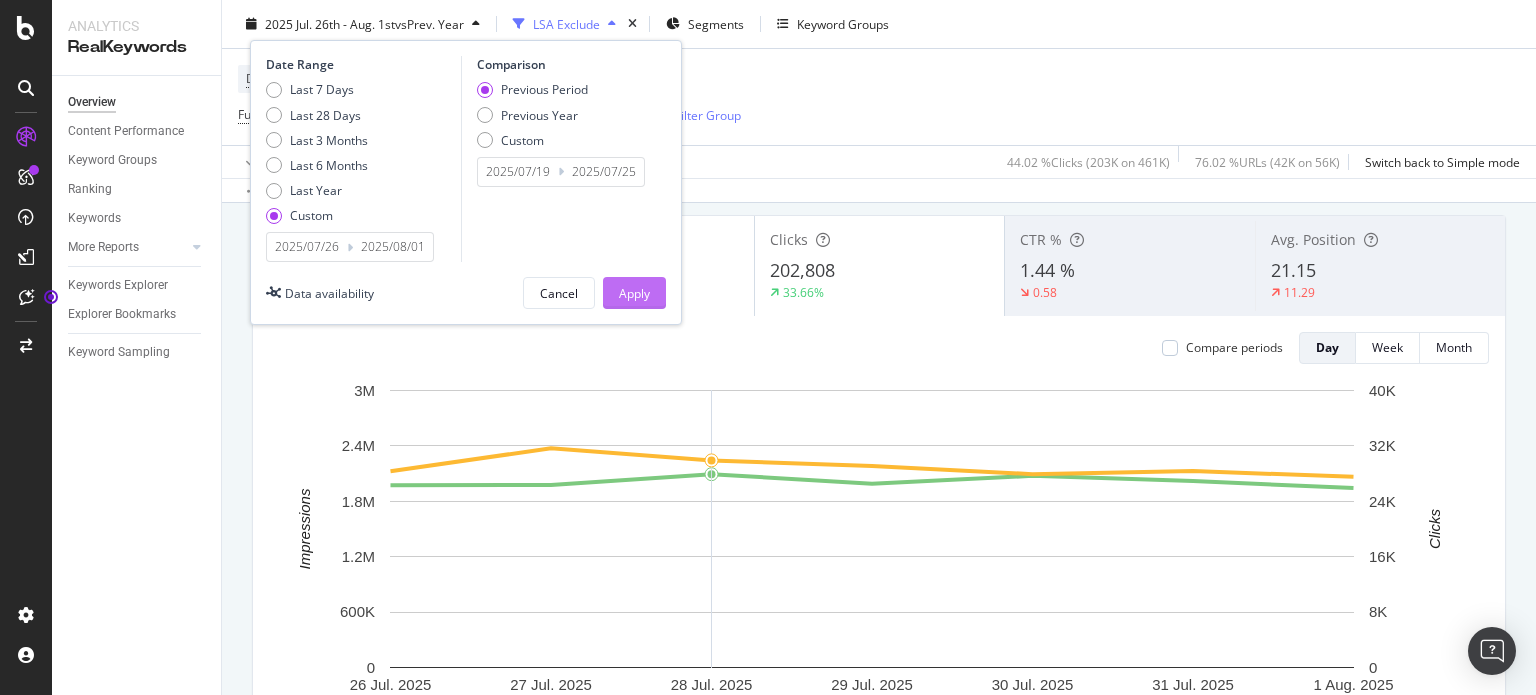 click on "Apply" at bounding box center [634, 292] 